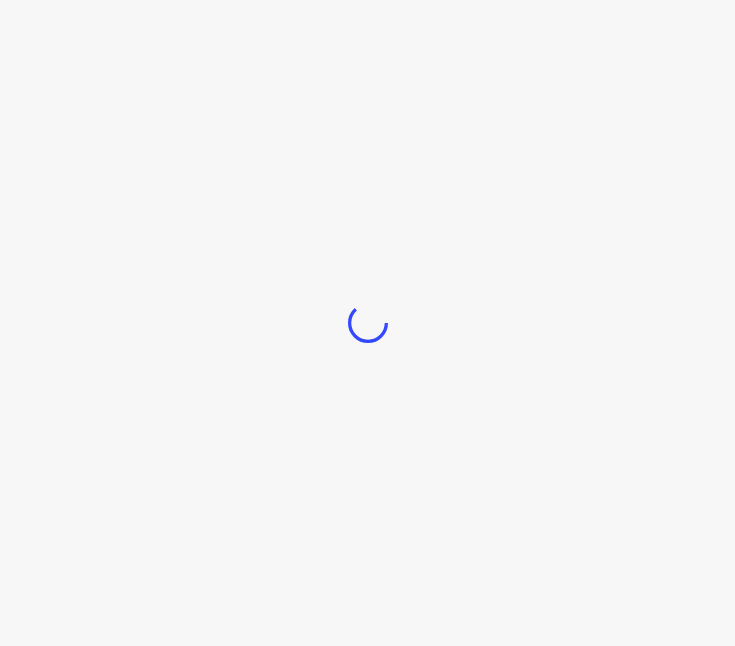 scroll, scrollTop: 0, scrollLeft: 0, axis: both 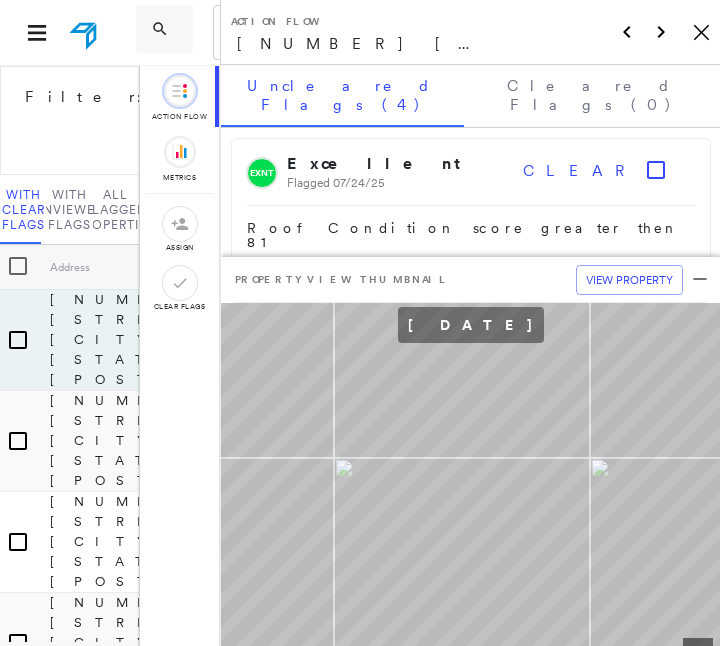 click on "Icon_Closemodal" 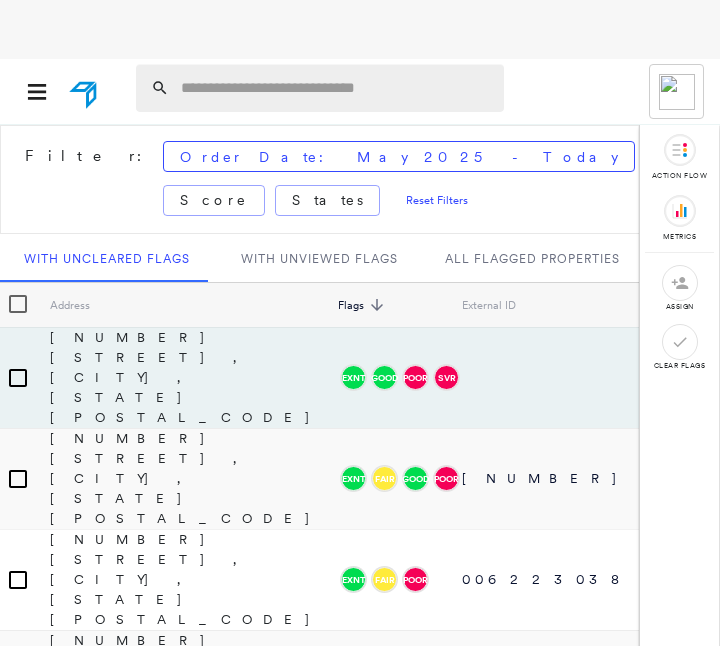 click at bounding box center [336, 88] 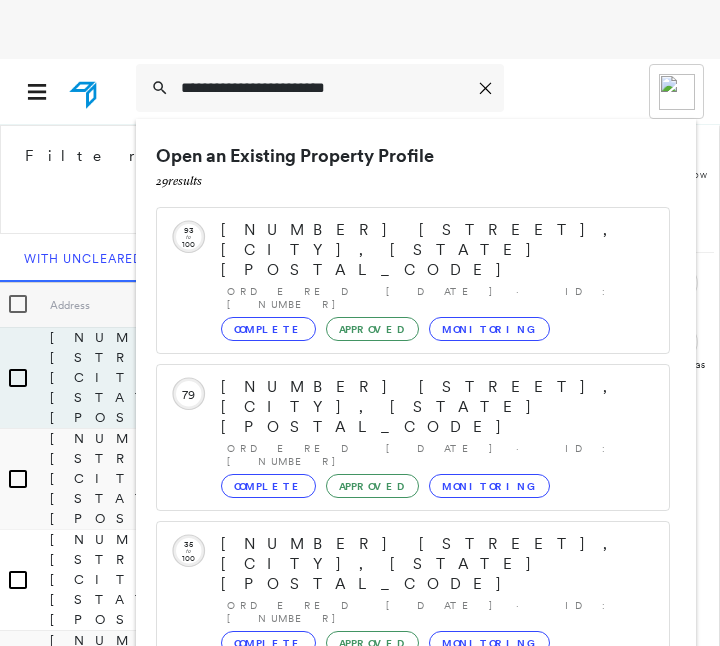 type on "**********" 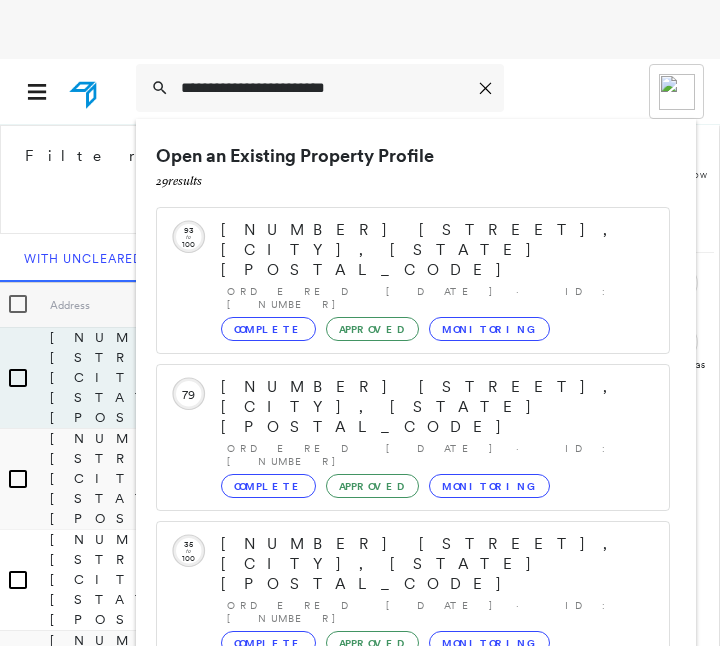 click on "[NUMBER] [STREET], [CITY], [STATE] [POSTAL_CODE]" at bounding box center [435, 721] 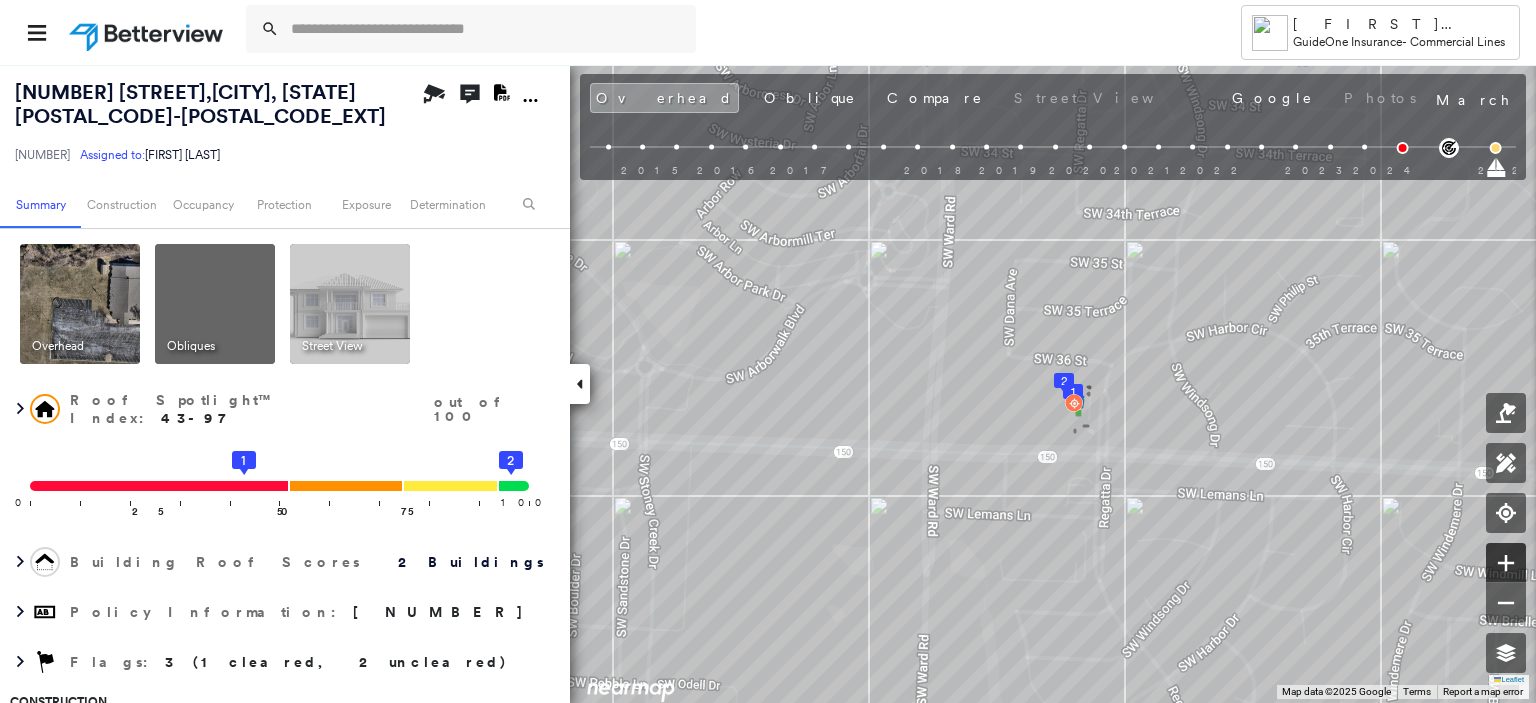 click 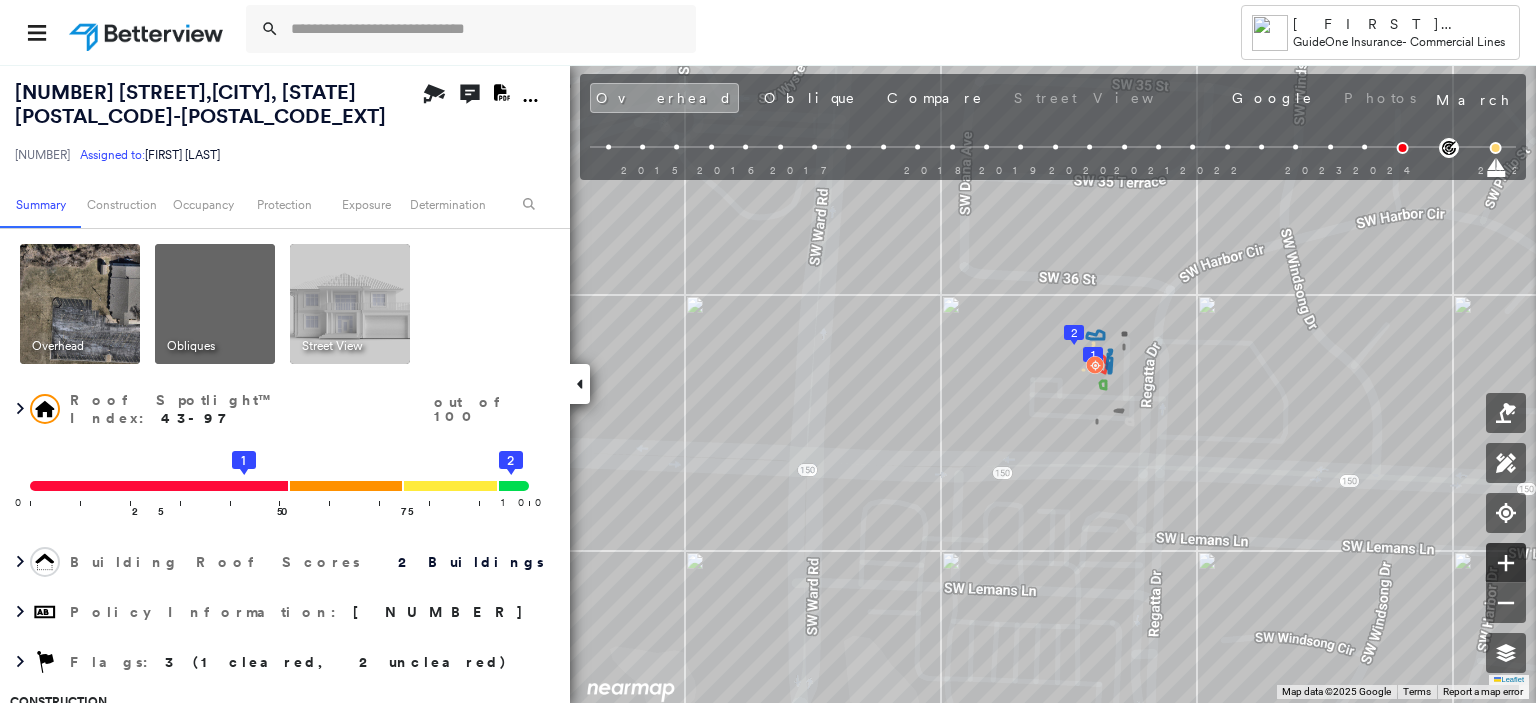 click 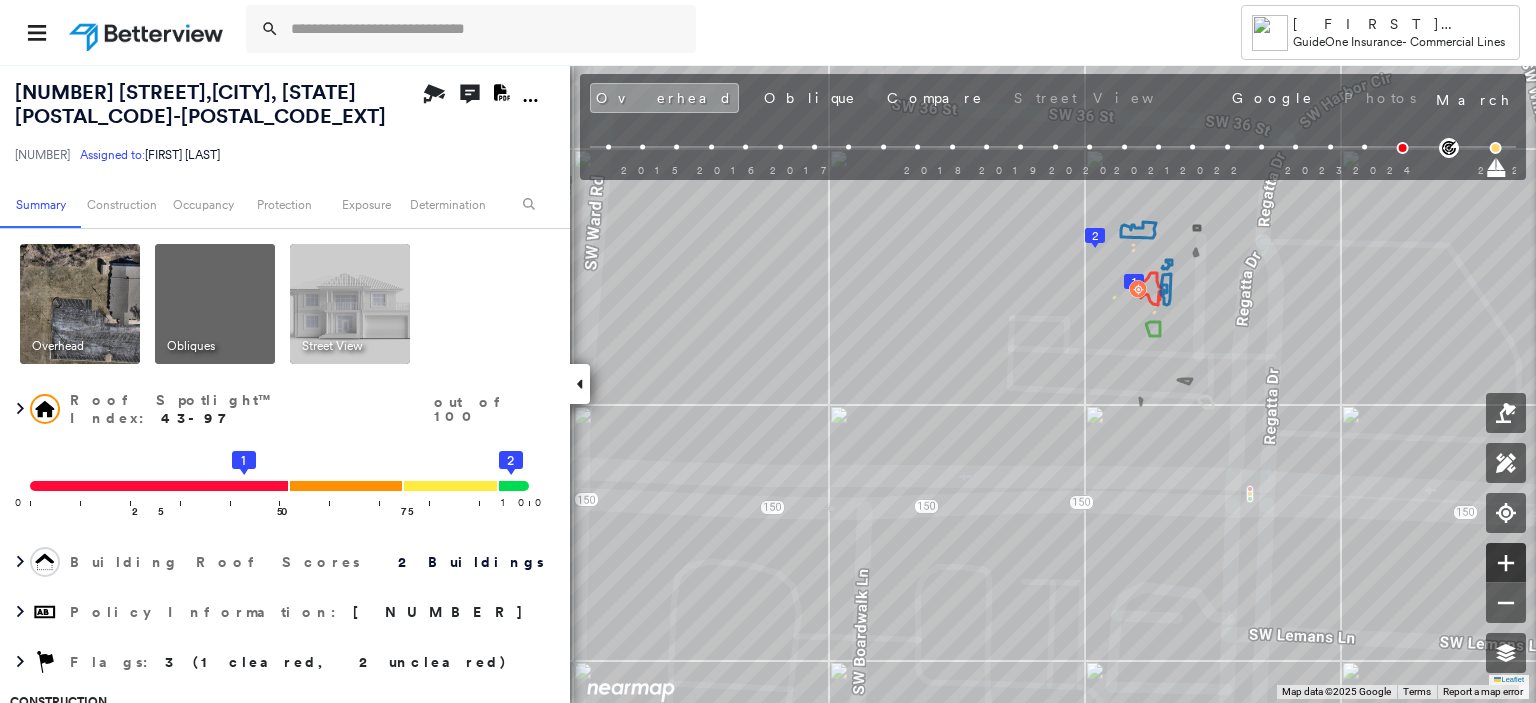 click 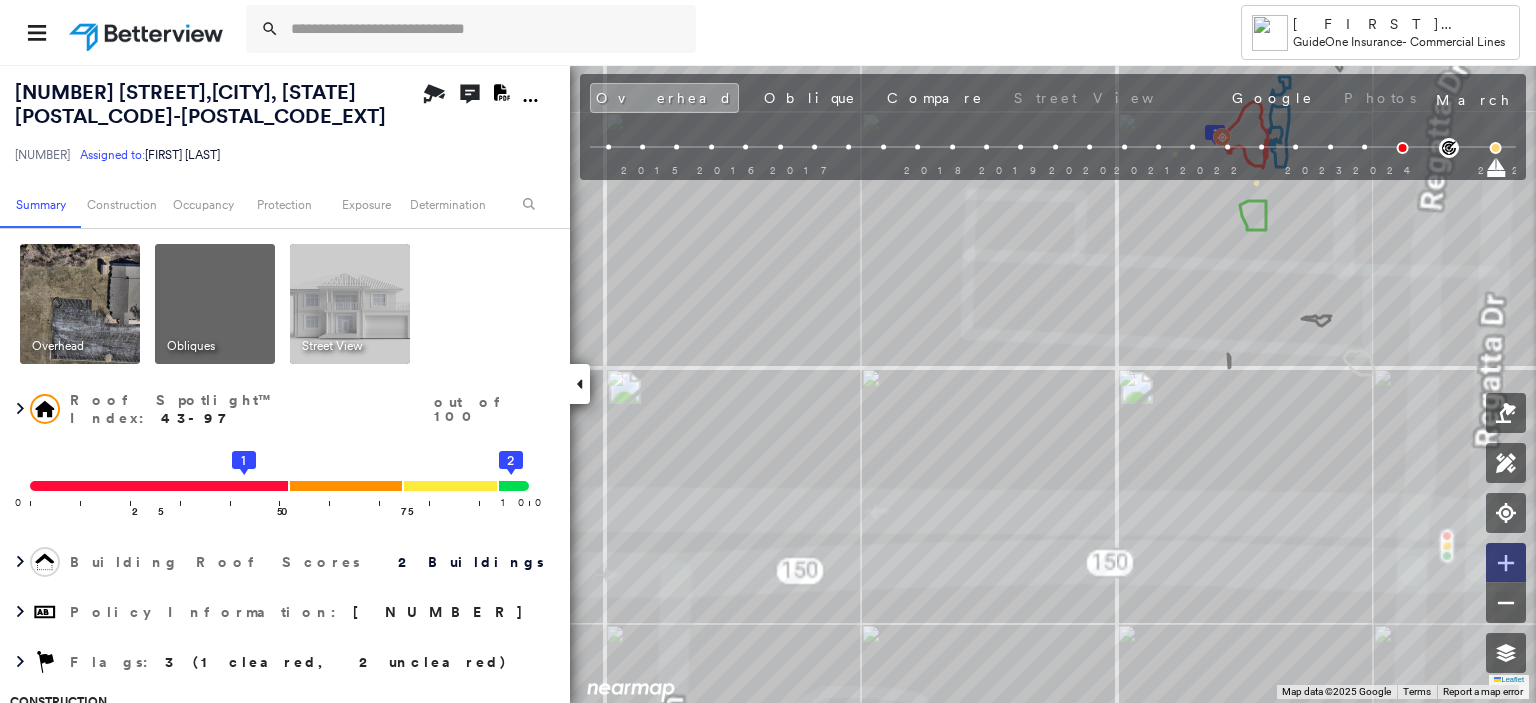 click 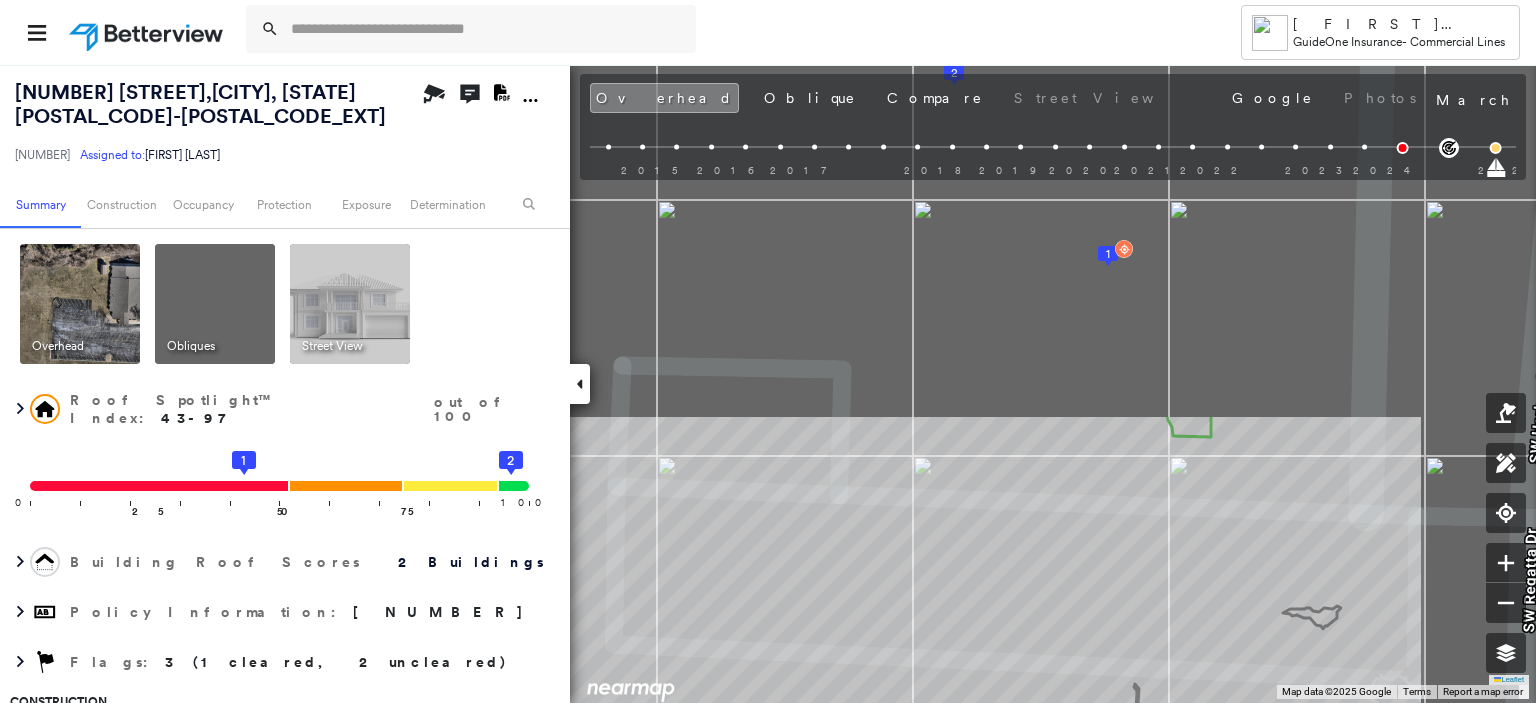 click on "Tower [LAST] [LAST] GuideOne Insurance  -   Commercial Lines [NUMBER] [STREET] ,  [CITY], [STATE] [POSTAL_CODE] [NUMBER] Assigned to:  [FIRST] [LAST] Assigned to:  [FIRST] [LAST] [NUMBER] Assigned to:  [FIRST] [LAST] Open Comments Download PDF Report Summary Construction Occupancy Protection Exposure Determination Overhead Obliques Street View Roof Spotlight™ Index :  43-97 out of 100 0 100 25 50 1 75 2 Building Roof Scores 2 Buildings Policy Information :  [NUMBER] Flags :  3 (1 cleared, 2 uncleared) Construction Roof Spotlights :  Worn Shingles, Overhang, Vent Property Features :  Playground, Yard Debris, Cracked Pavement, Disintegrated Pavement, Repaired Pavement and 1 more Roof Size & Shape :  2 buildings  Occupancy Place Detail Protection Exposure FEMA Risk Index Additional Perils Determination Flags :  3 (1 cleared, 2 uncleared) Uncleared Flags (2) Cleared Flags  (1) Fair Fair Flagged [DATE] Clear EXNT Excellent Flagged [DATE] Clear Action Taken New Entry History Quote/New Business General" at bounding box center [768, 351] 